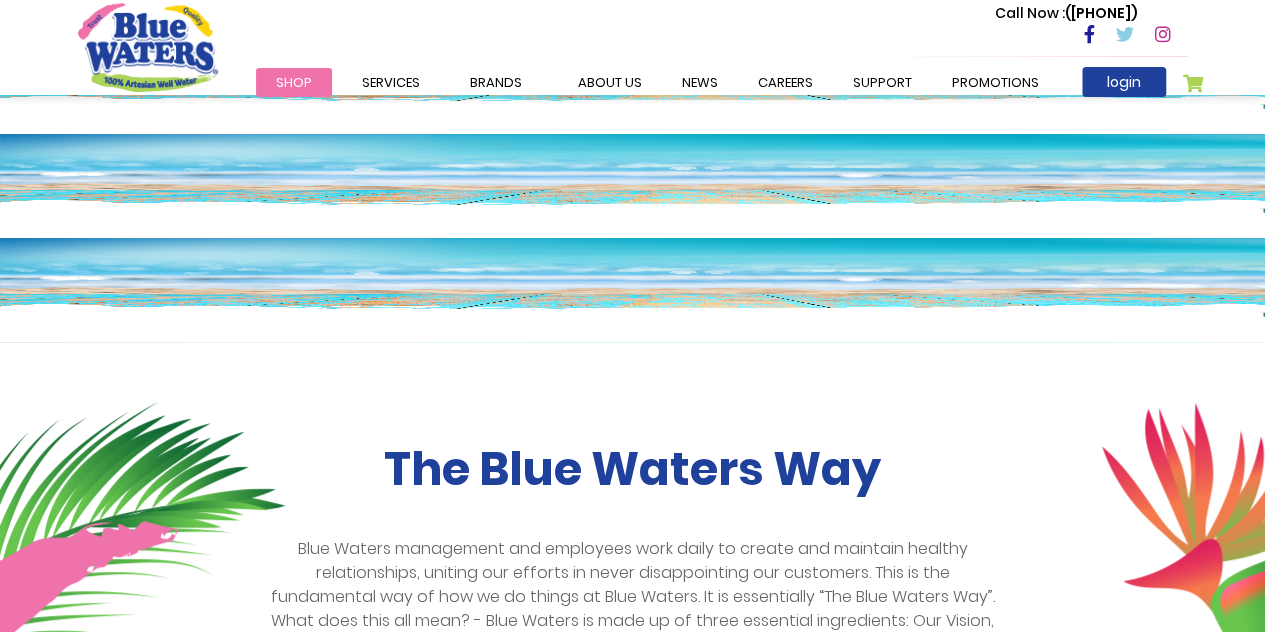 scroll, scrollTop: 0, scrollLeft: 0, axis: both 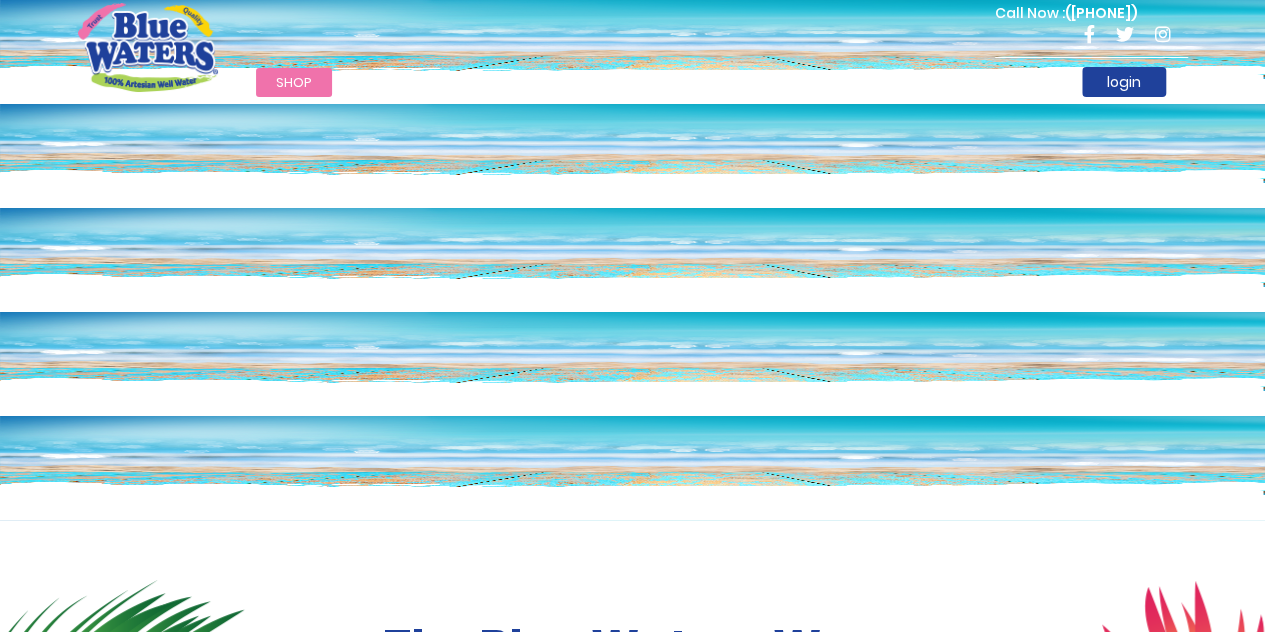 click on "Shop" at bounding box center (294, 82) 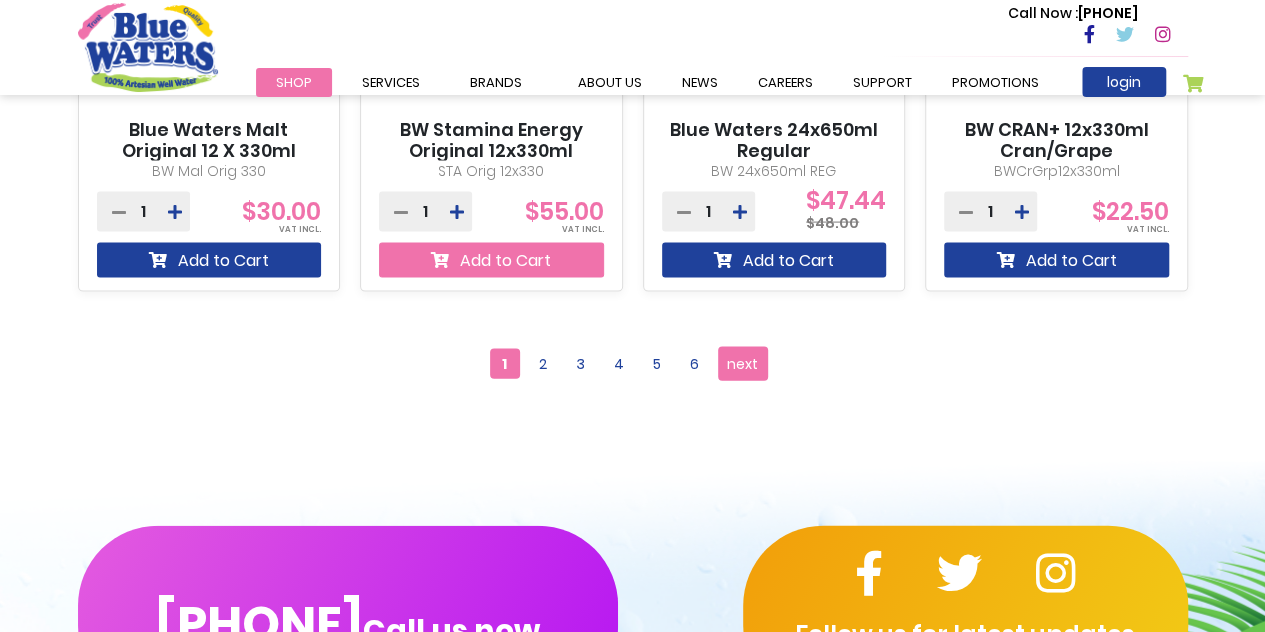 scroll, scrollTop: 2008, scrollLeft: 0, axis: vertical 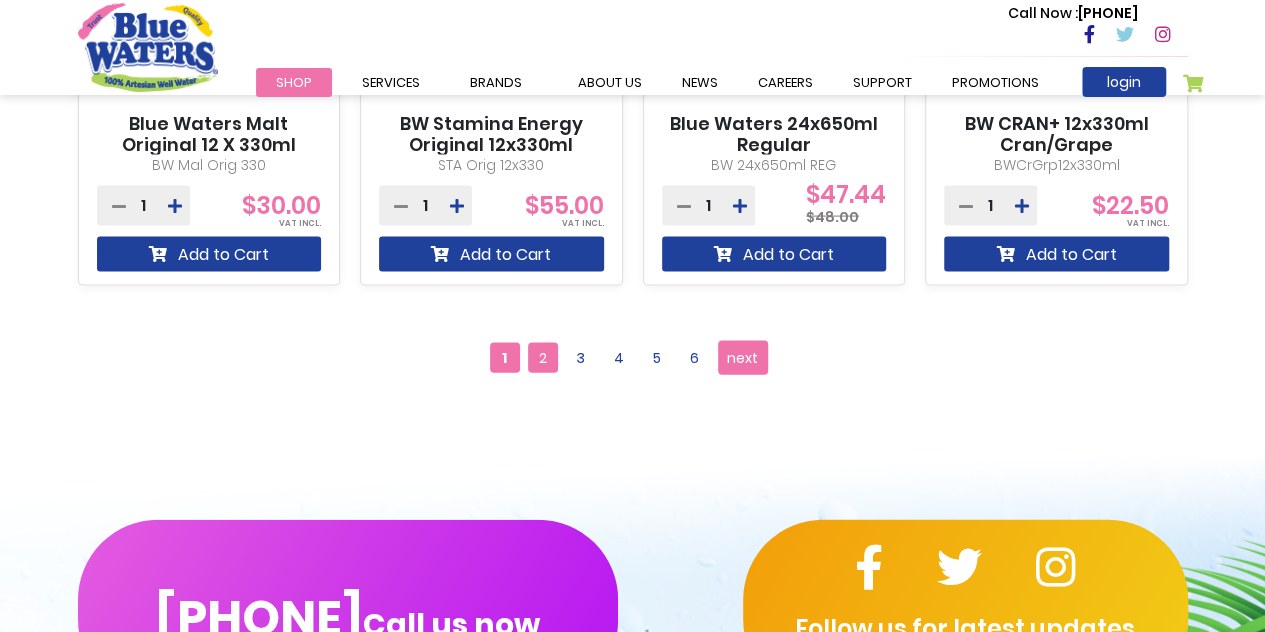 click on "2" at bounding box center (543, 358) 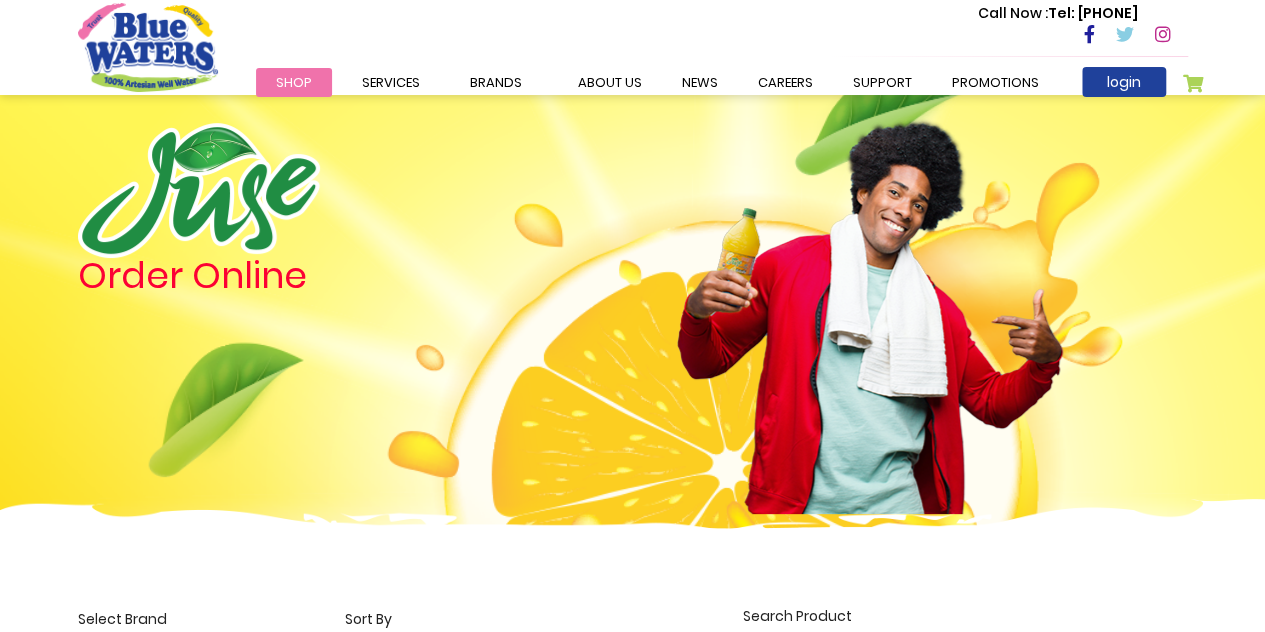 scroll, scrollTop: 0, scrollLeft: 0, axis: both 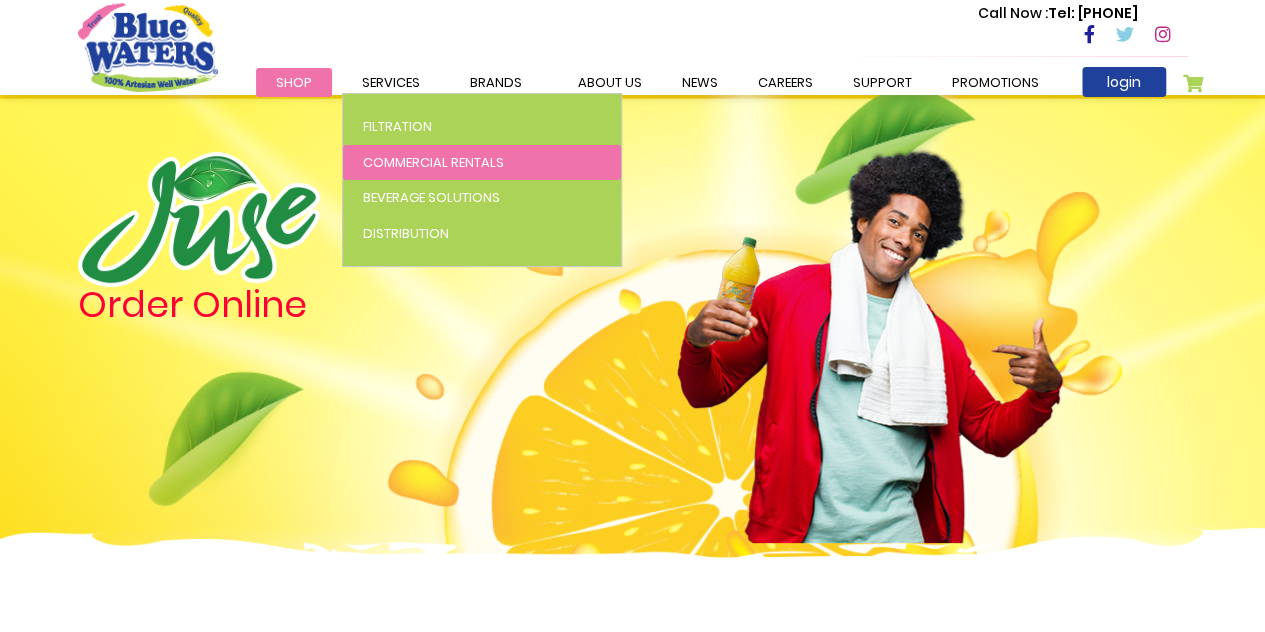 click on "Commercial Rentals" at bounding box center [482, 163] 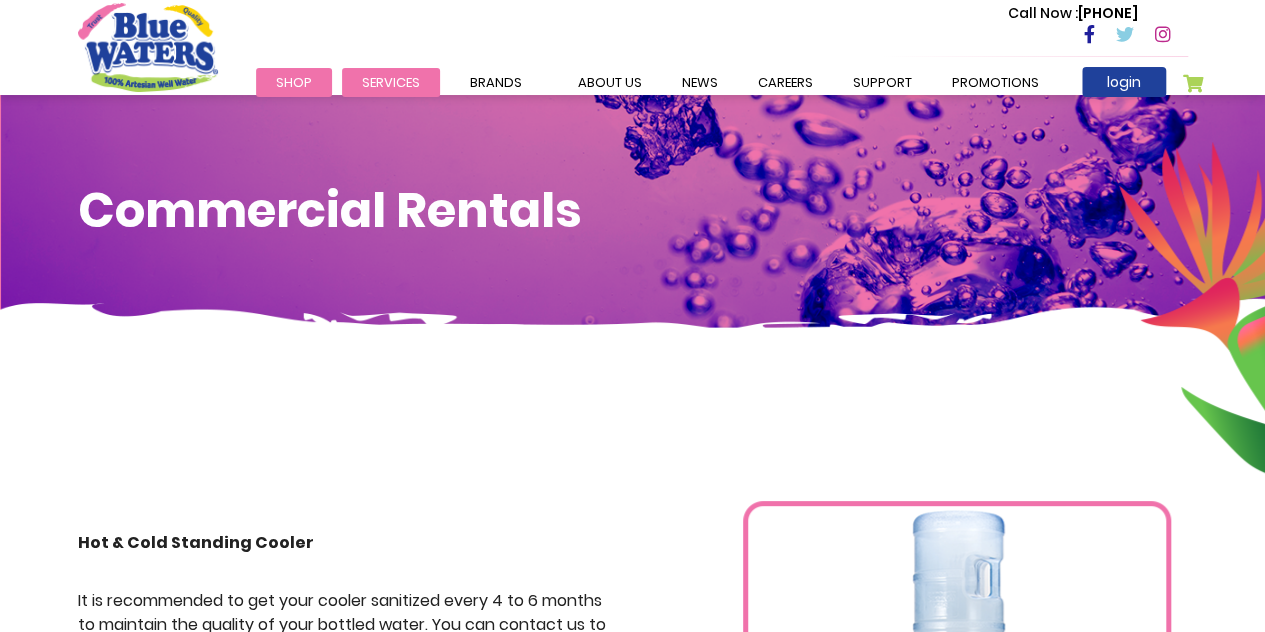 scroll, scrollTop: 13, scrollLeft: 0, axis: vertical 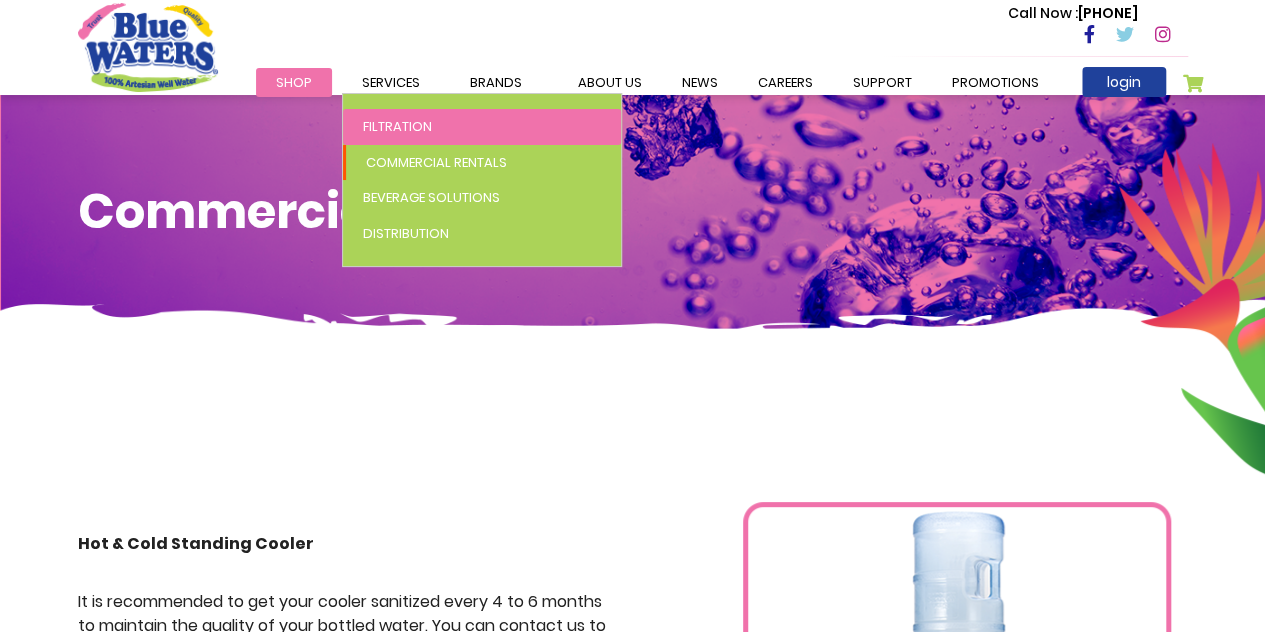 click on "Filtration" at bounding box center [482, 127] 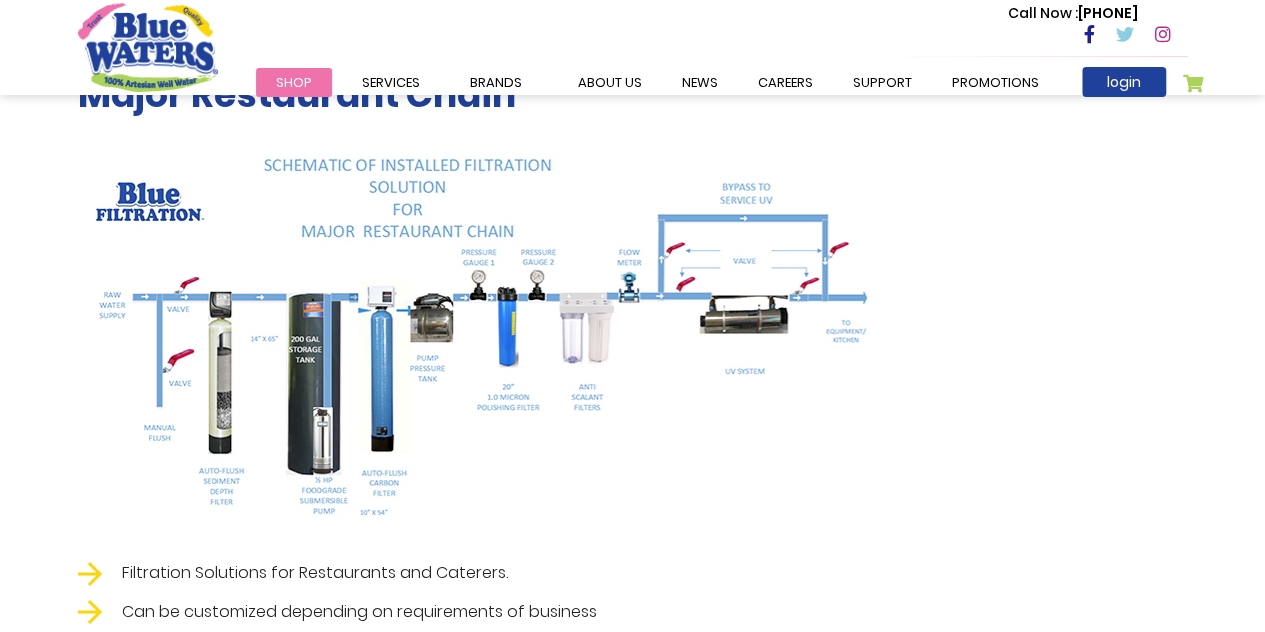 scroll, scrollTop: 3352, scrollLeft: 0, axis: vertical 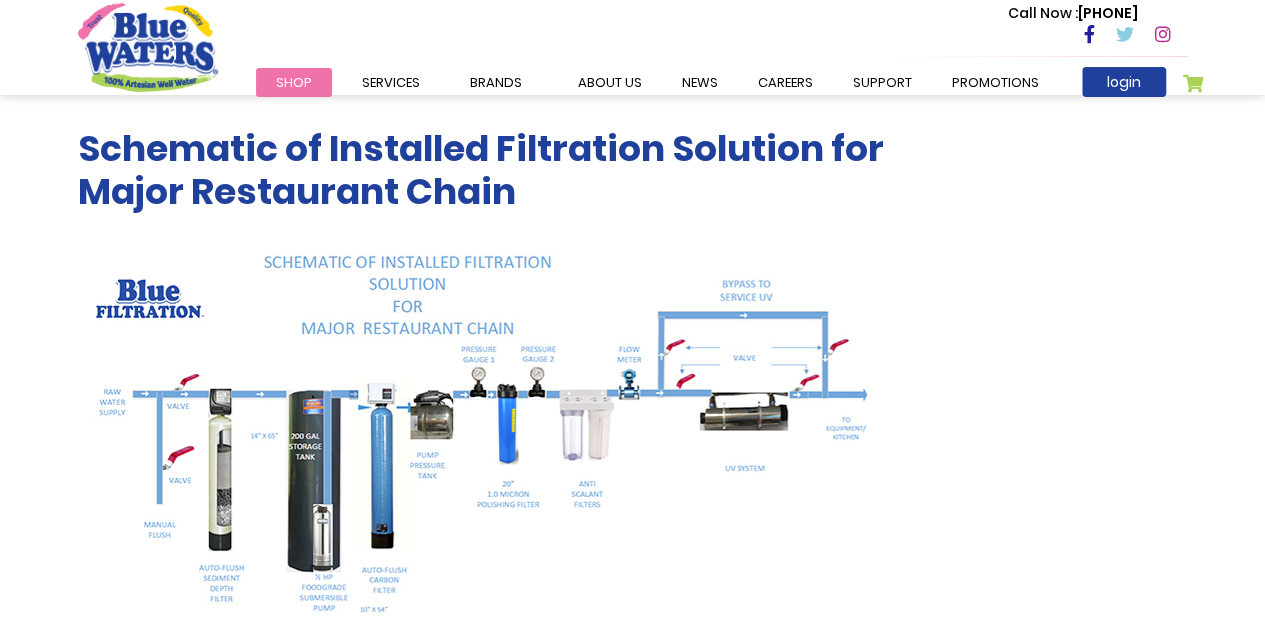 click at bounding box center (478, 439) 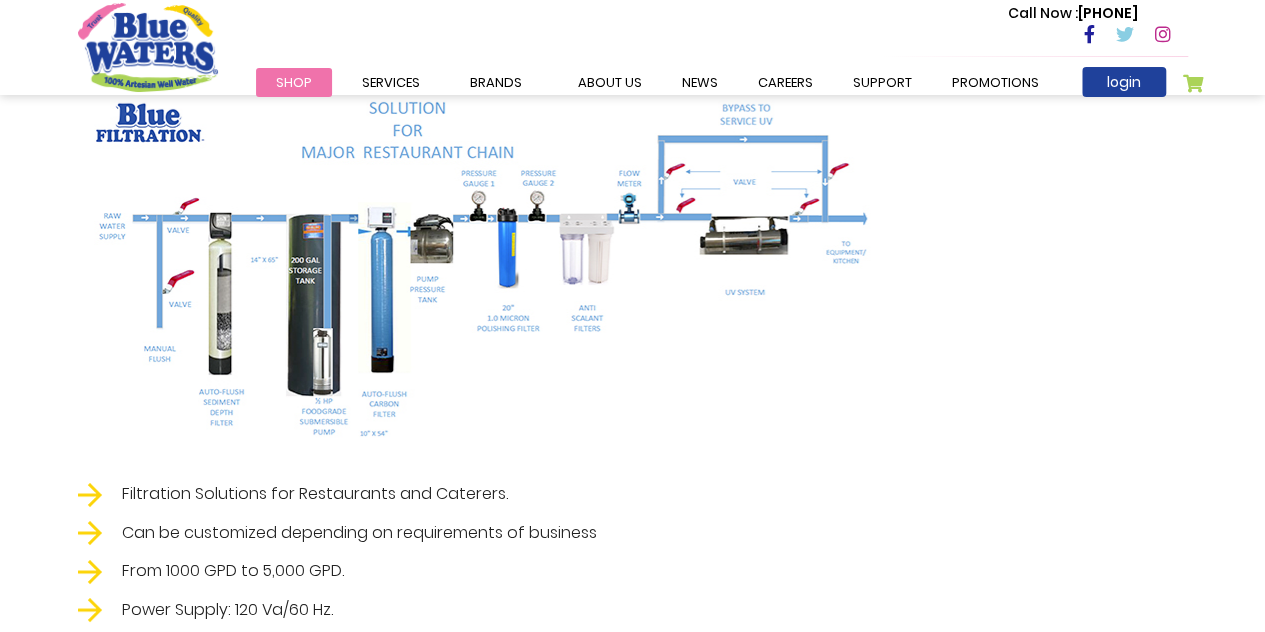 scroll, scrollTop: 3422, scrollLeft: 0, axis: vertical 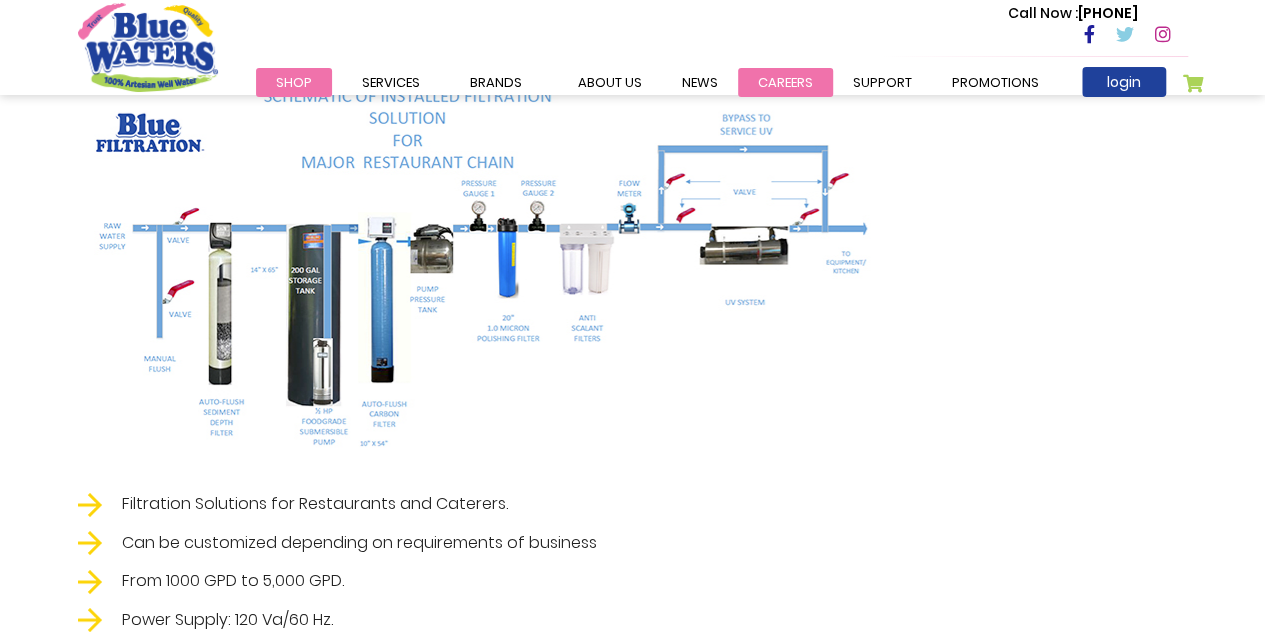 click on "careers" at bounding box center (785, 82) 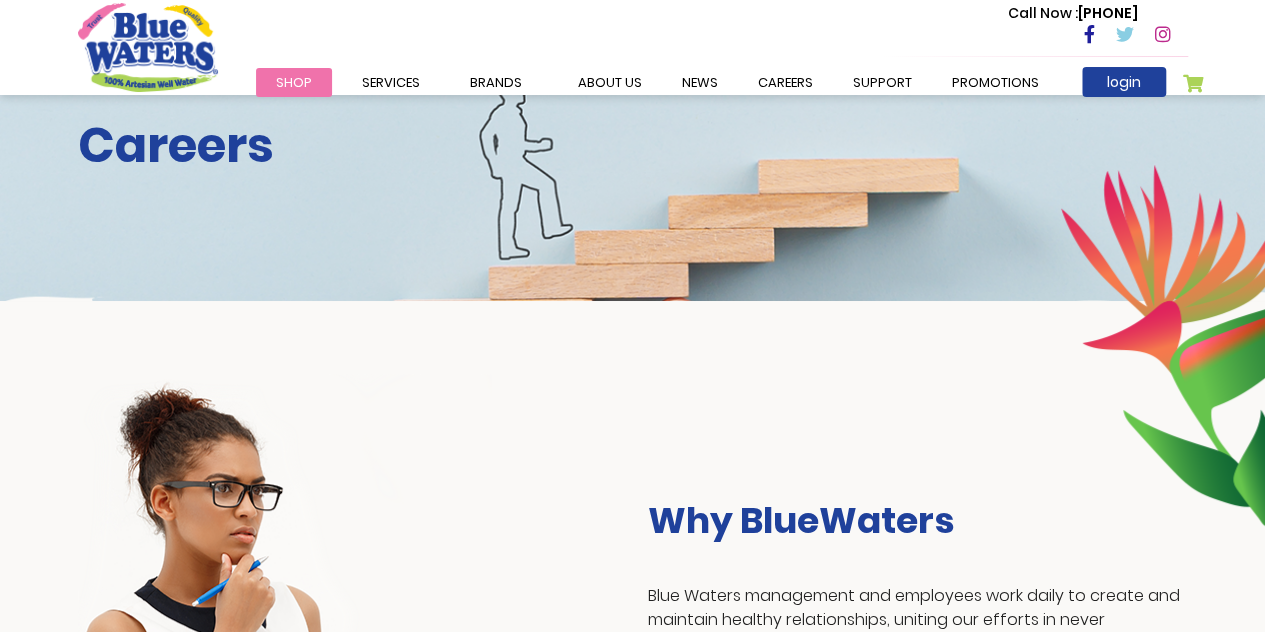 scroll, scrollTop: 0, scrollLeft: 0, axis: both 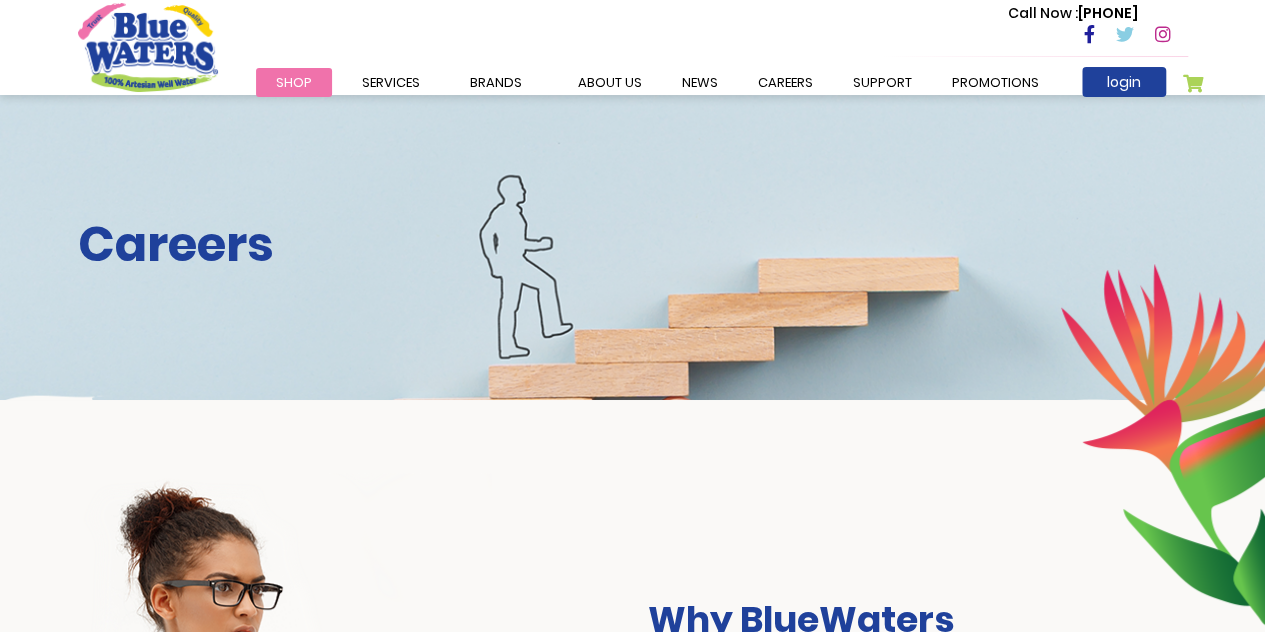click on "Careers" at bounding box center [633, 245] 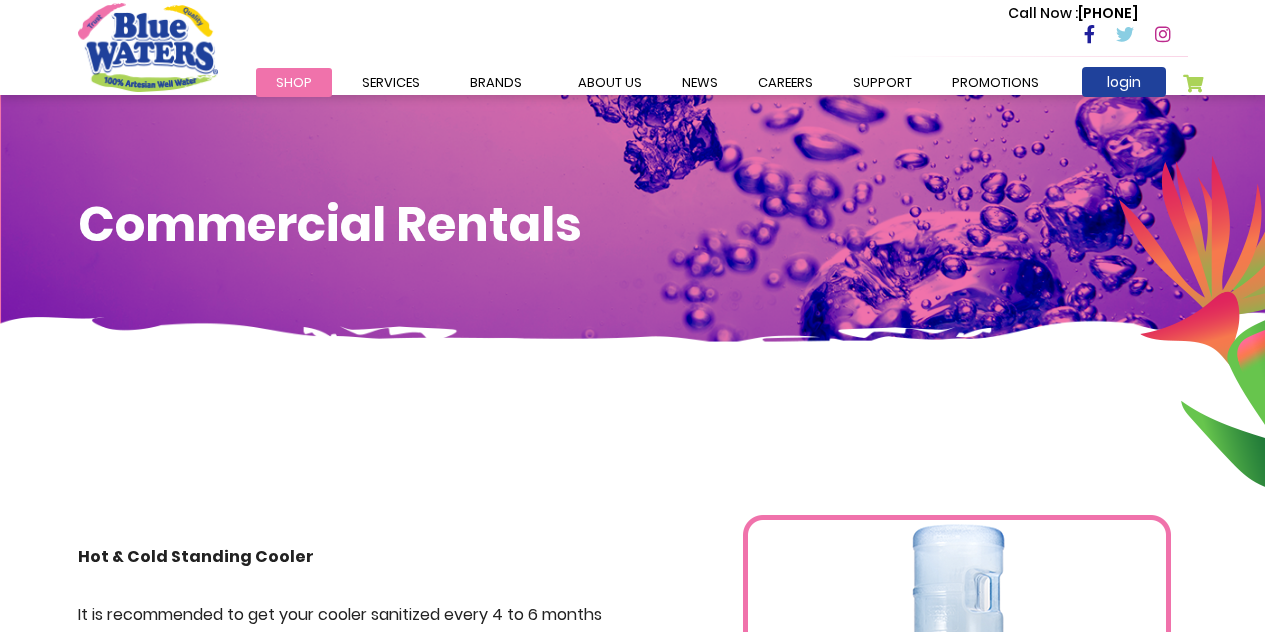 scroll, scrollTop: 13, scrollLeft: 0, axis: vertical 